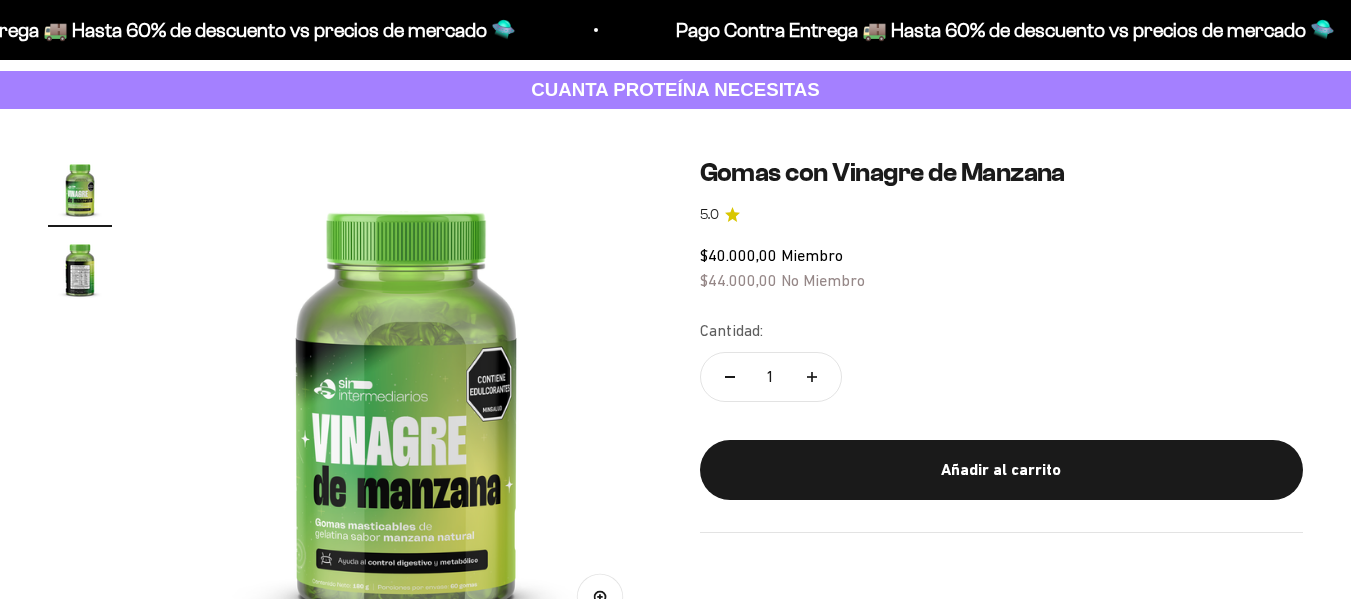 scroll, scrollTop: 100, scrollLeft: 0, axis: vertical 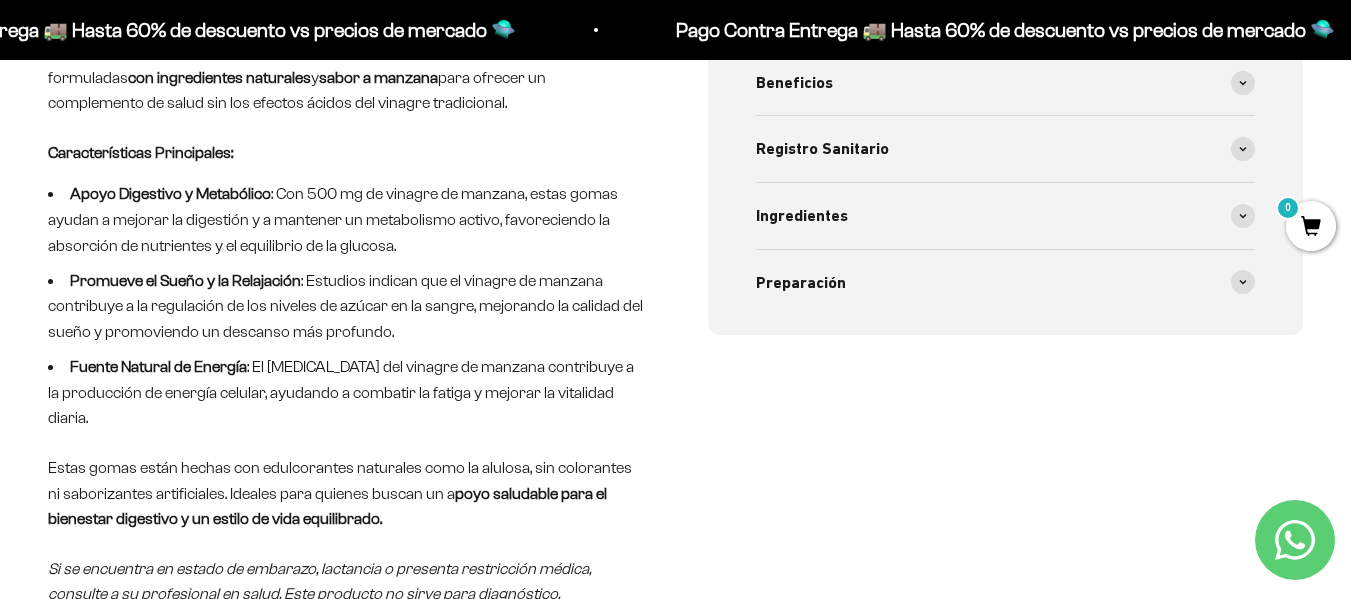 click 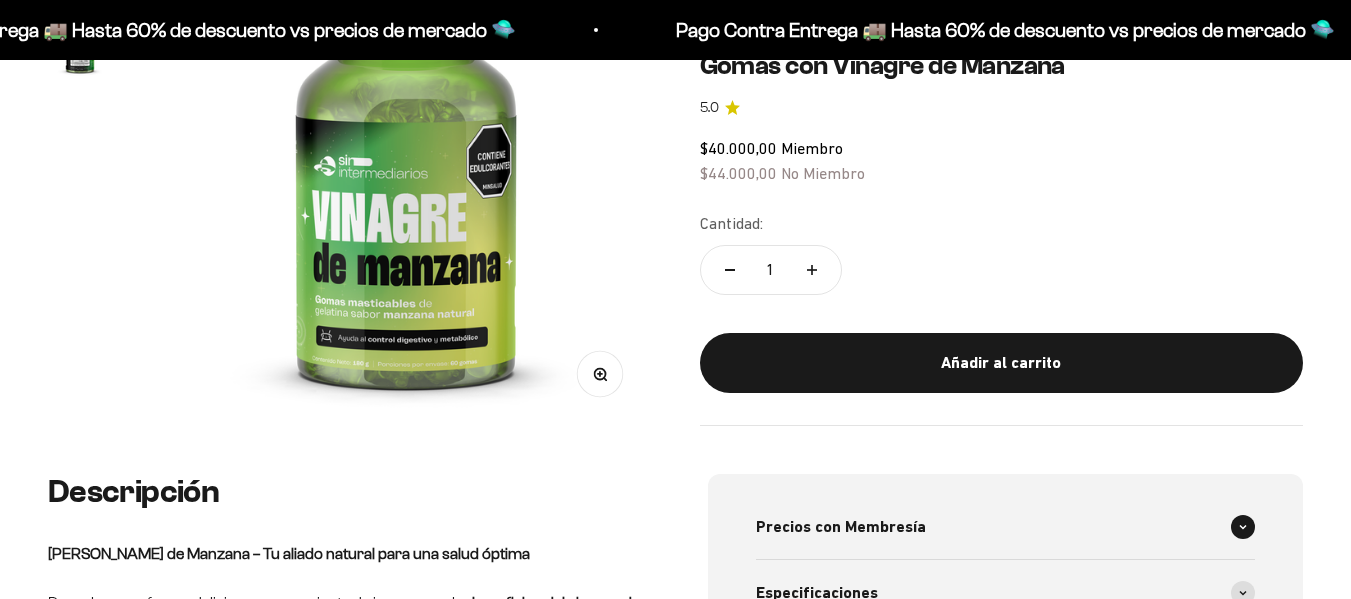 scroll, scrollTop: 100, scrollLeft: 0, axis: vertical 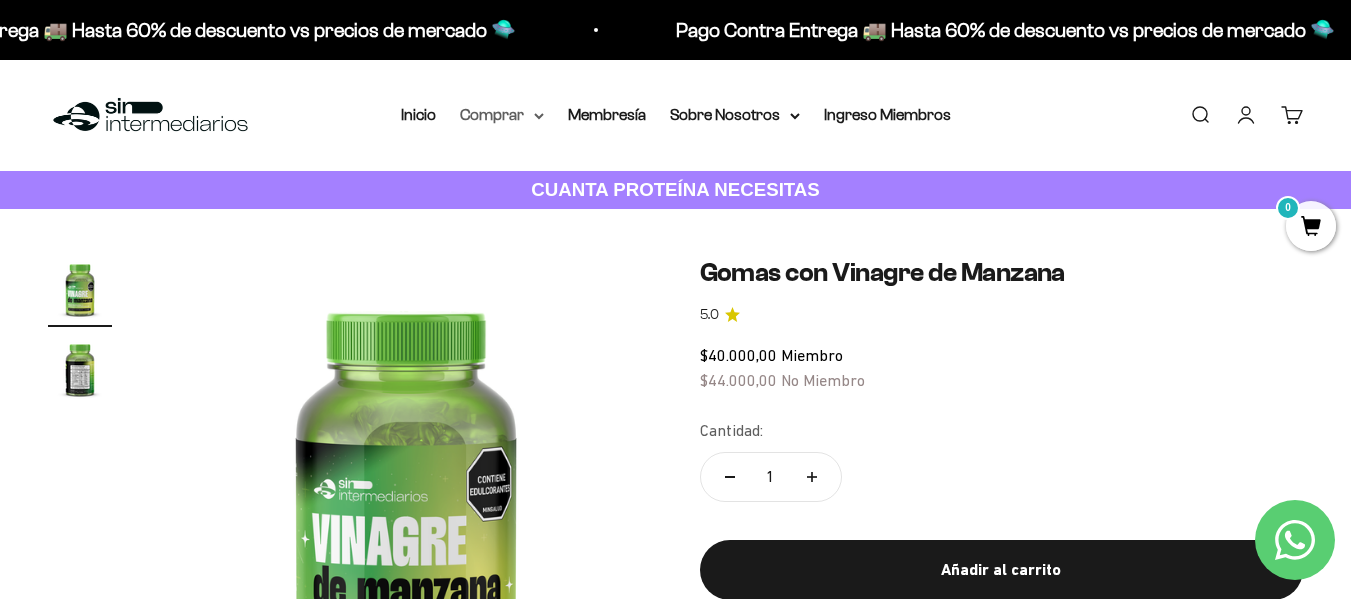 click on "Comprar" at bounding box center (502, 115) 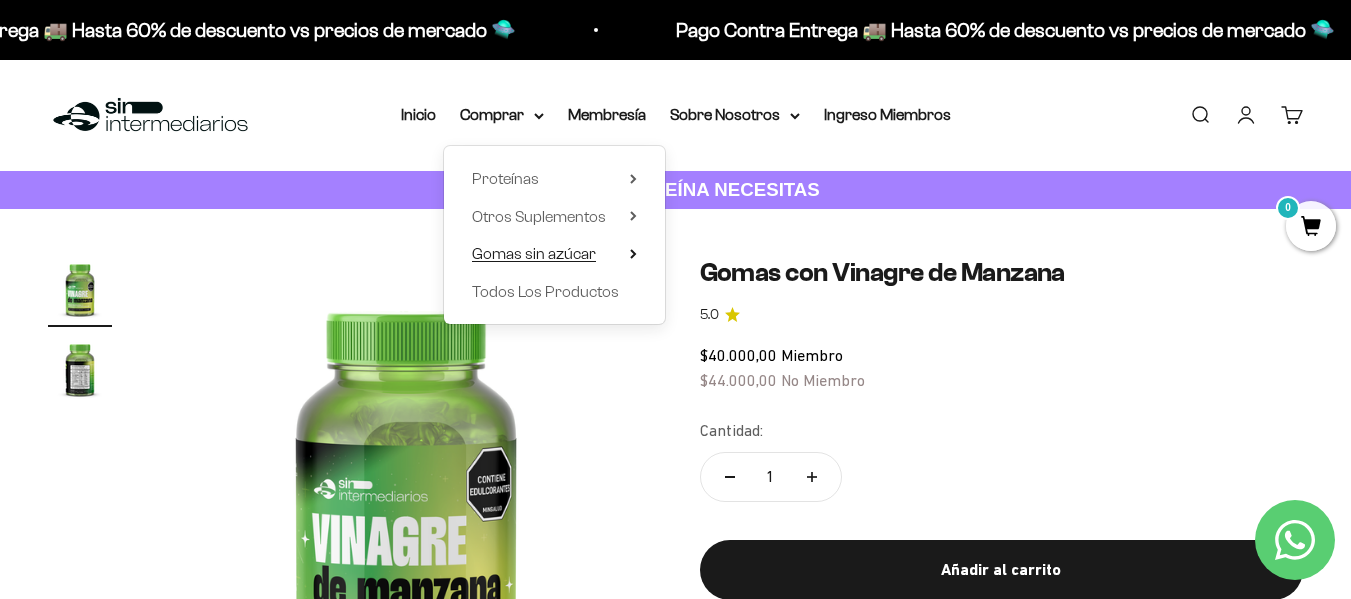 click on "Gomas sin azúcar" at bounding box center [534, 253] 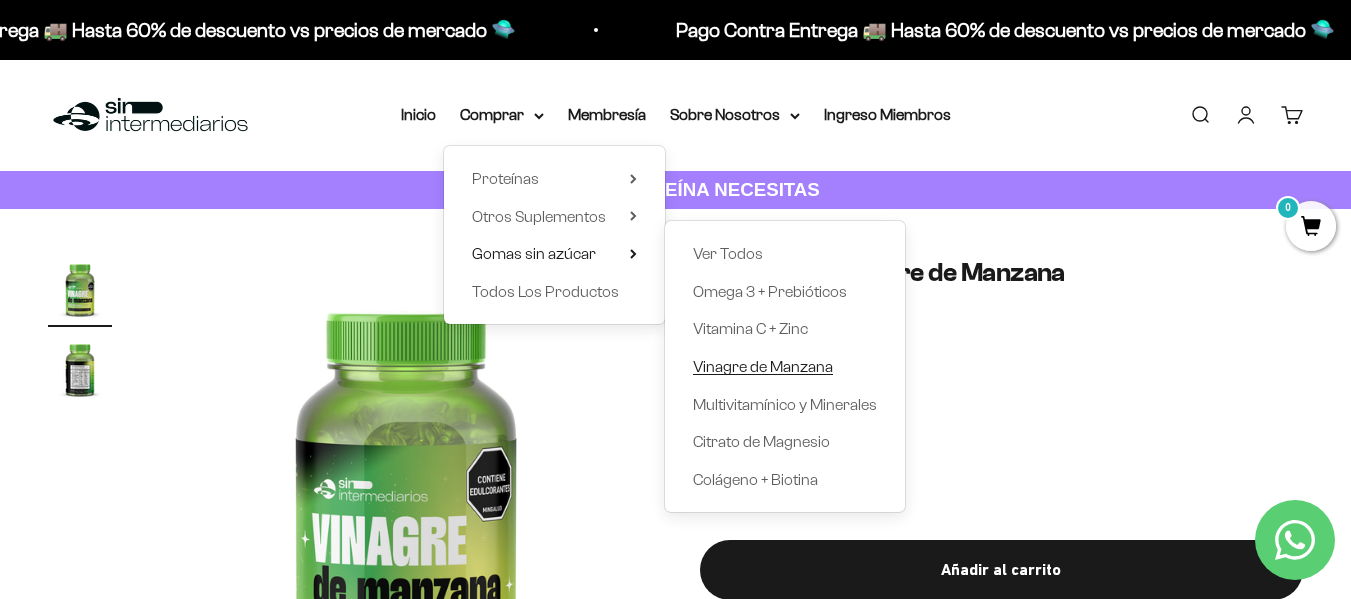 click on "Vinagre de Manzana" at bounding box center [763, 366] 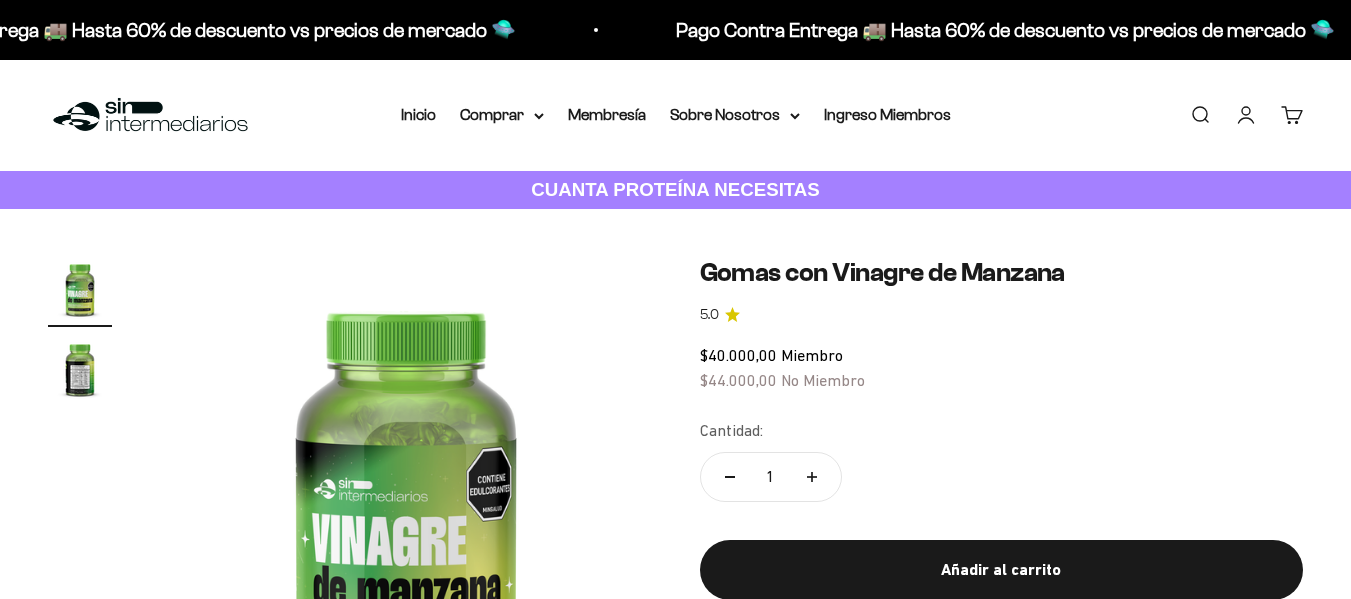 scroll, scrollTop: 0, scrollLeft: 0, axis: both 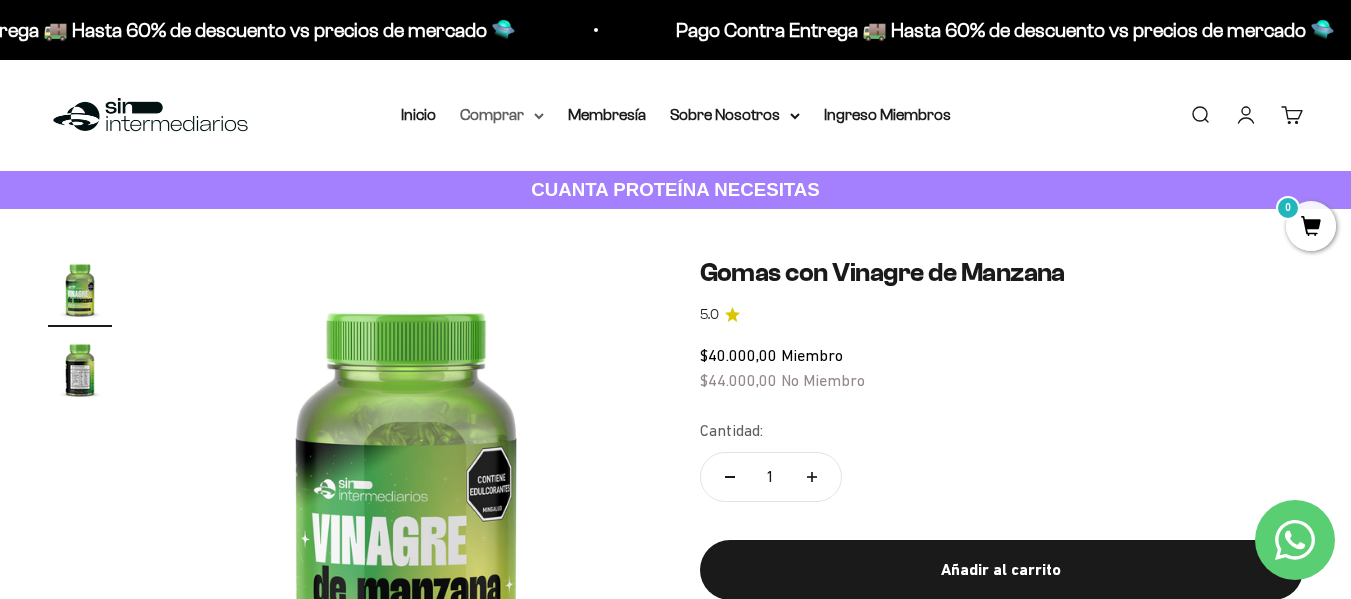 click on "Comprar" at bounding box center (502, 115) 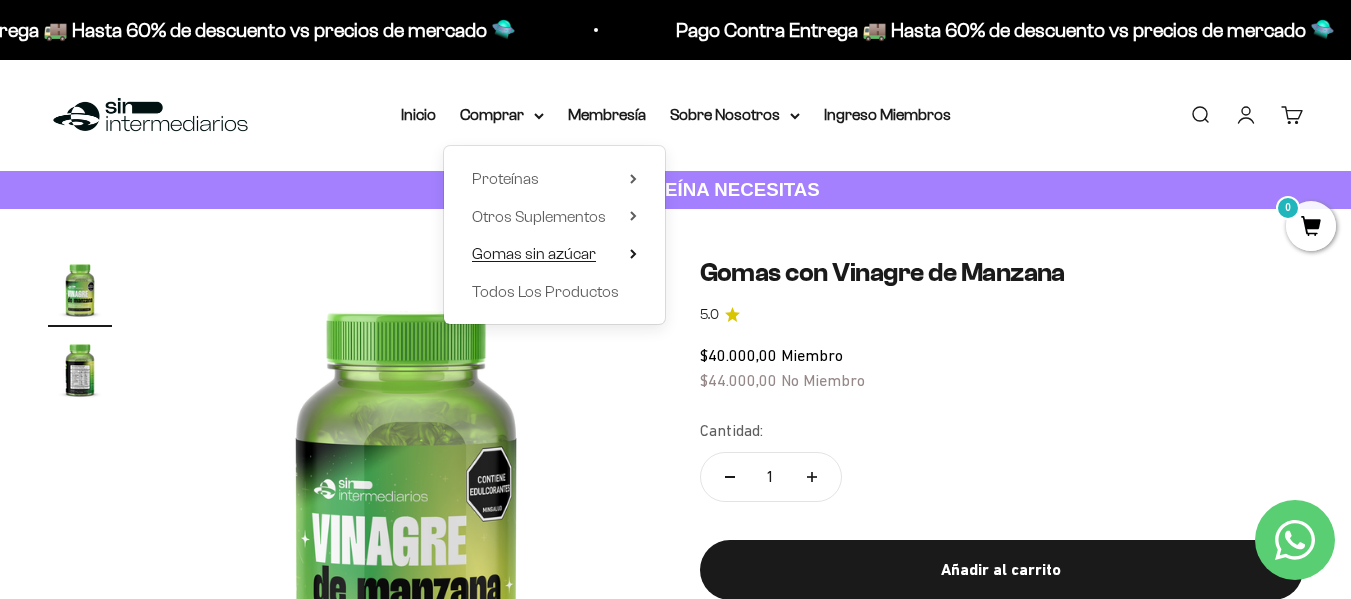 click on "Gomas sin azúcar" at bounding box center [534, 253] 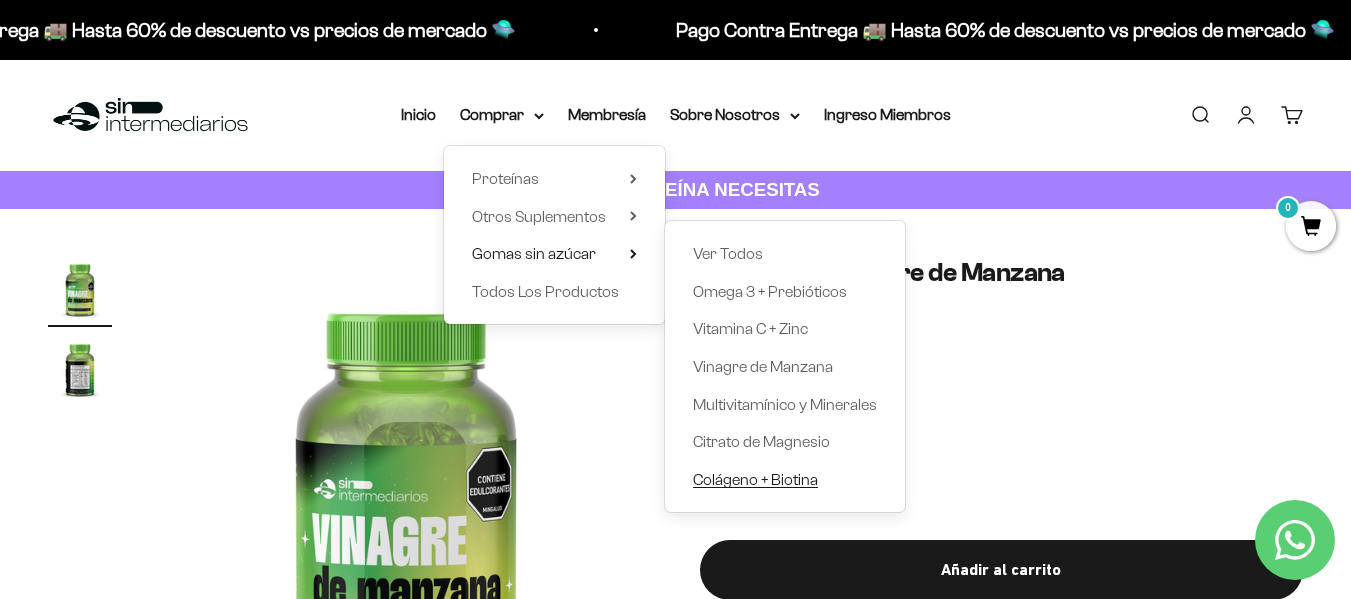 click on "Colágeno + Biotina" at bounding box center [755, 479] 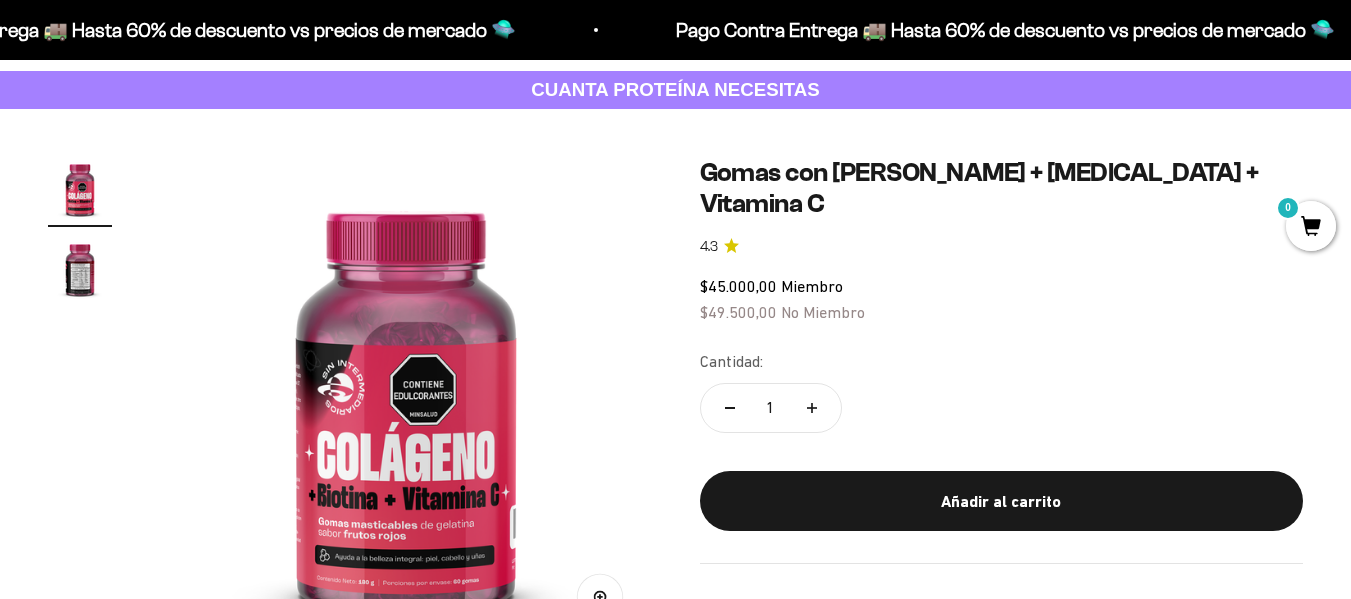 scroll, scrollTop: 100, scrollLeft: 0, axis: vertical 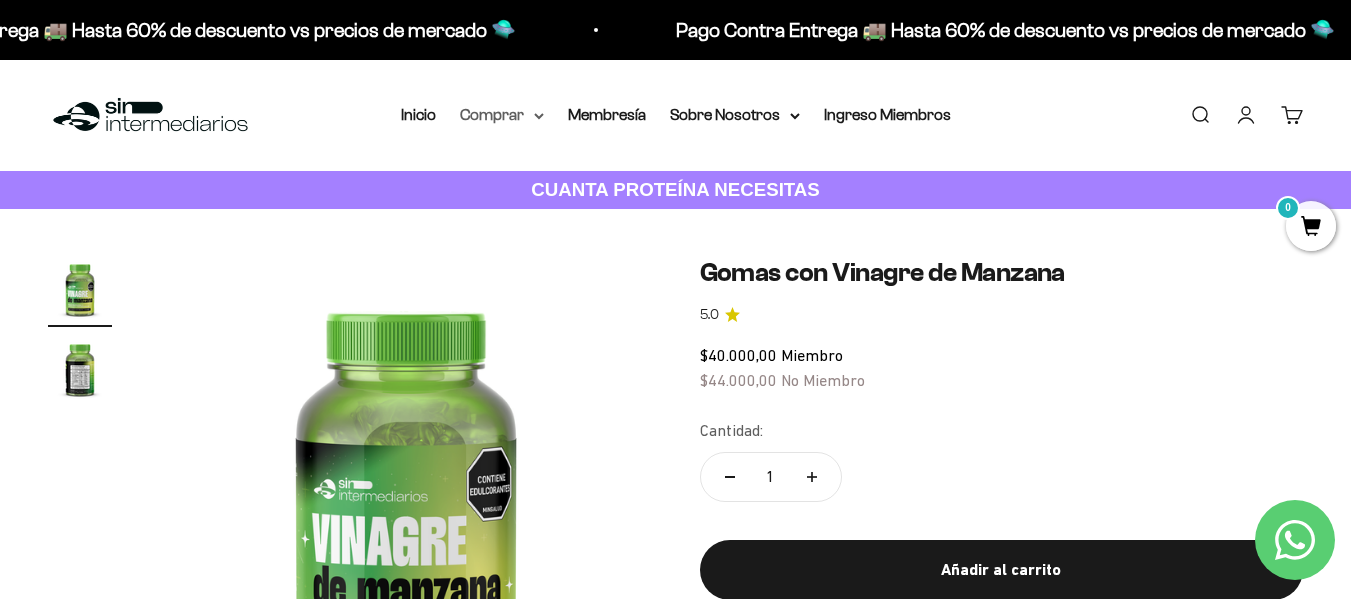 click on "Comprar" at bounding box center (502, 115) 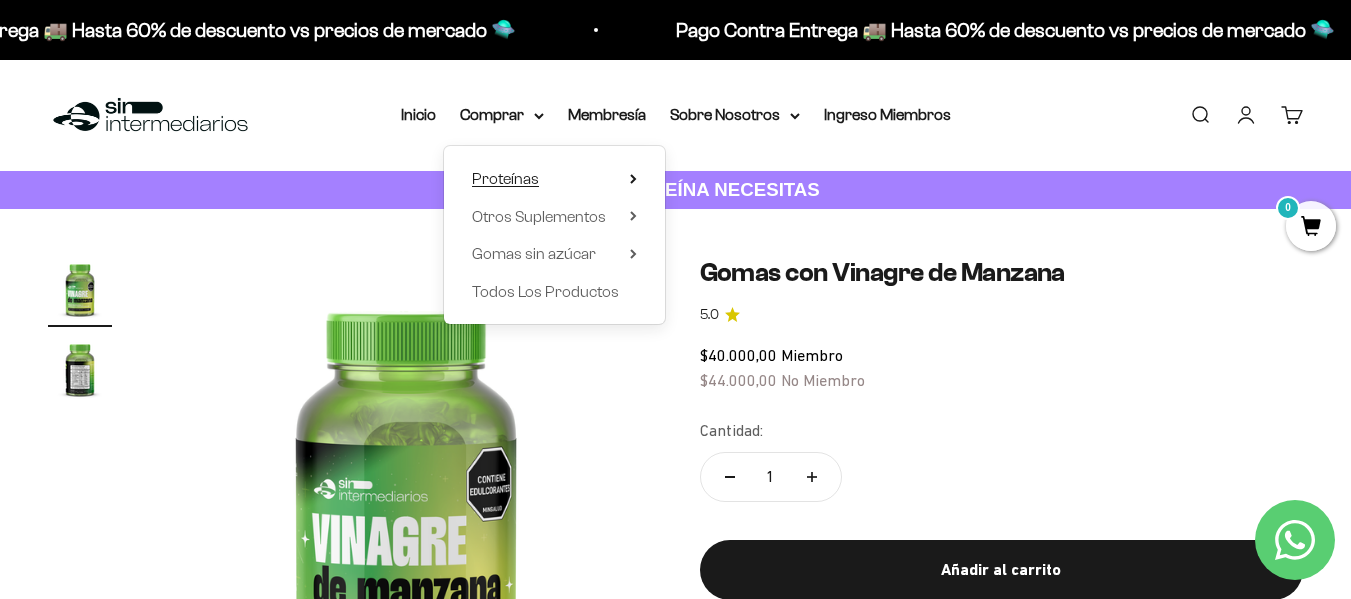click on "Proteínas" at bounding box center (554, 179) 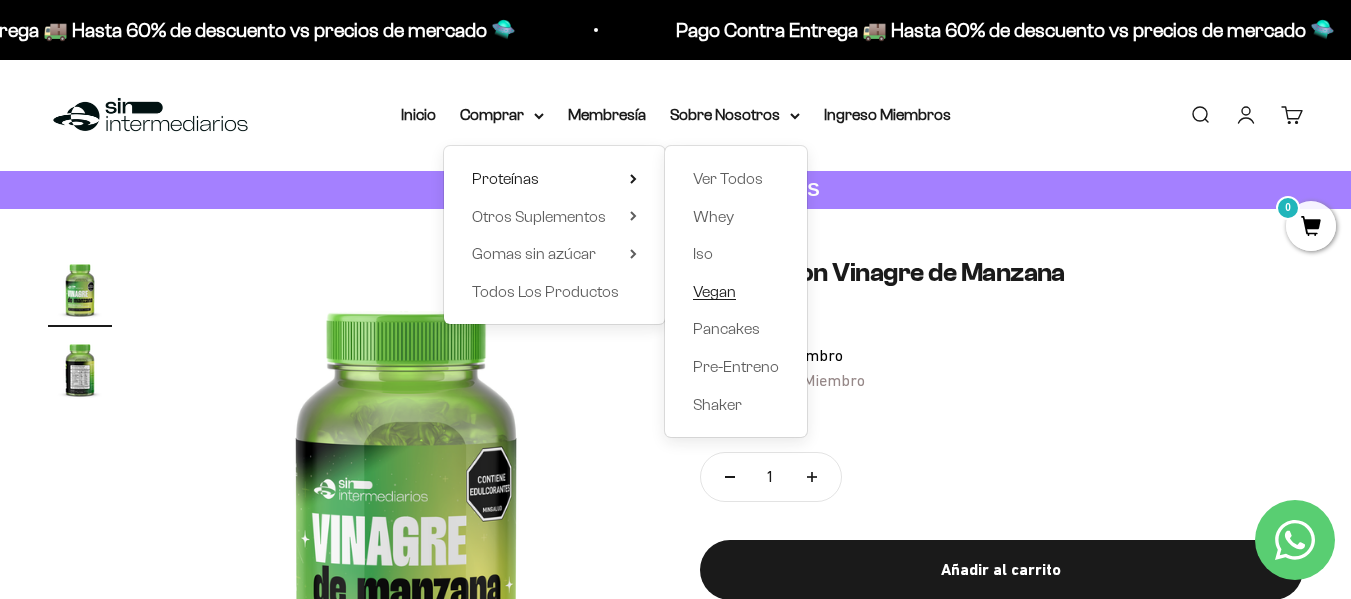 click on "Vegan" at bounding box center (714, 291) 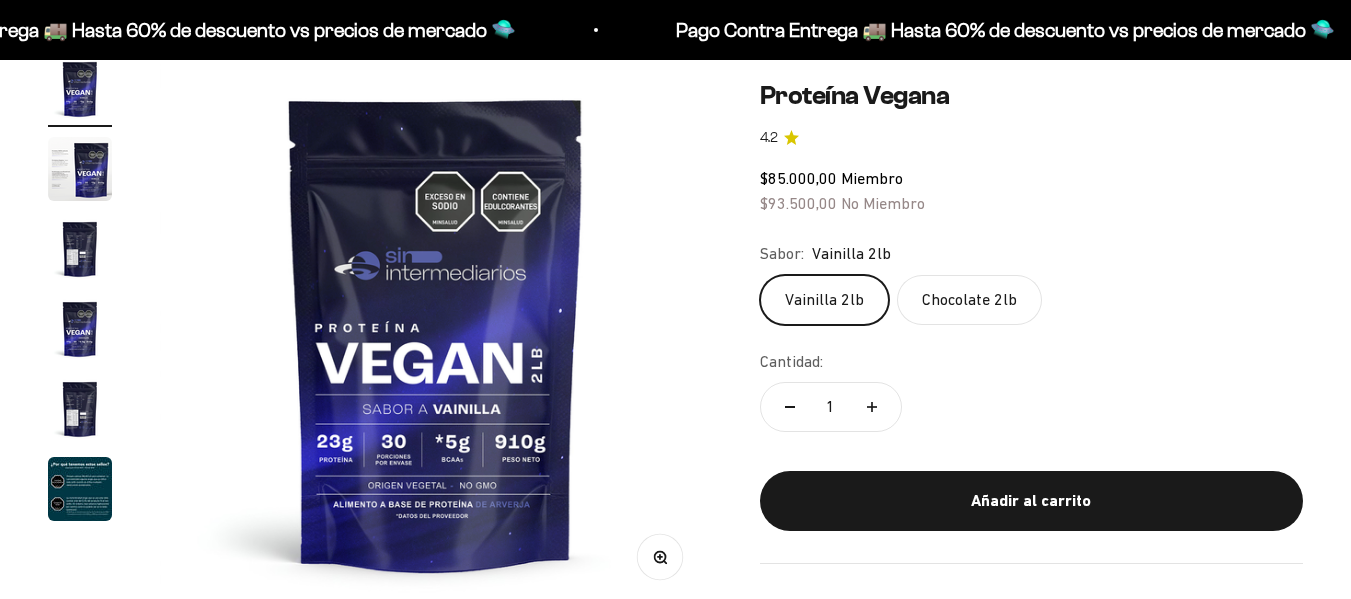 scroll, scrollTop: 200, scrollLeft: 0, axis: vertical 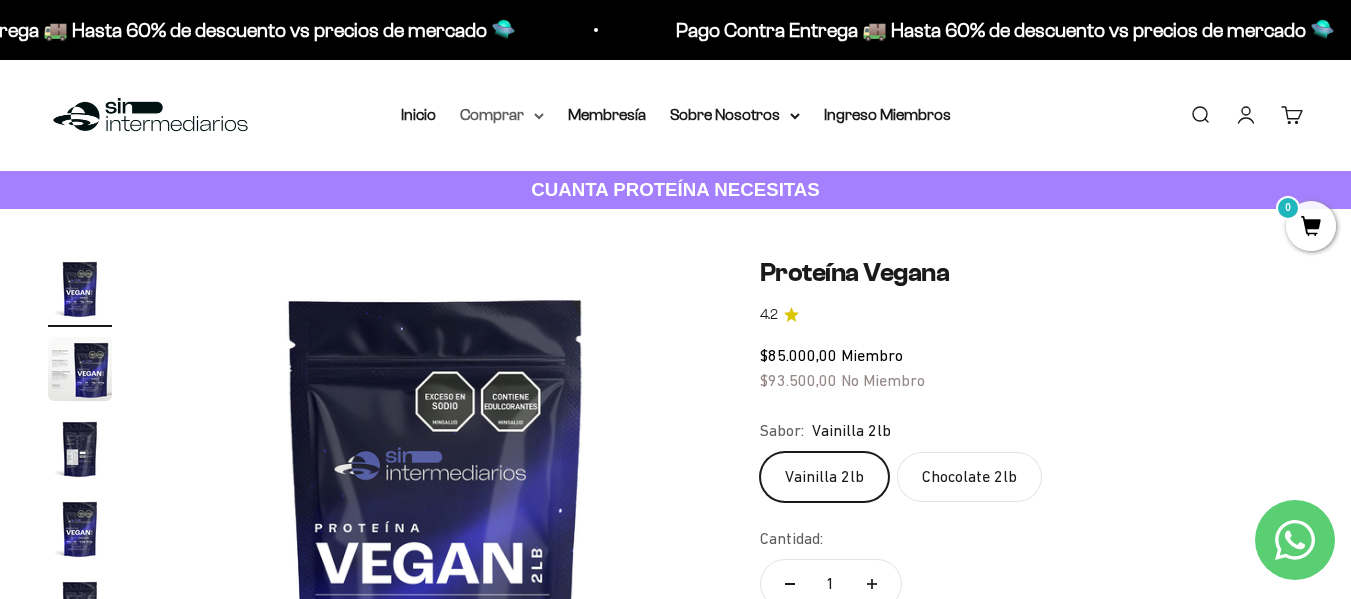 click on "Comprar" at bounding box center (502, 115) 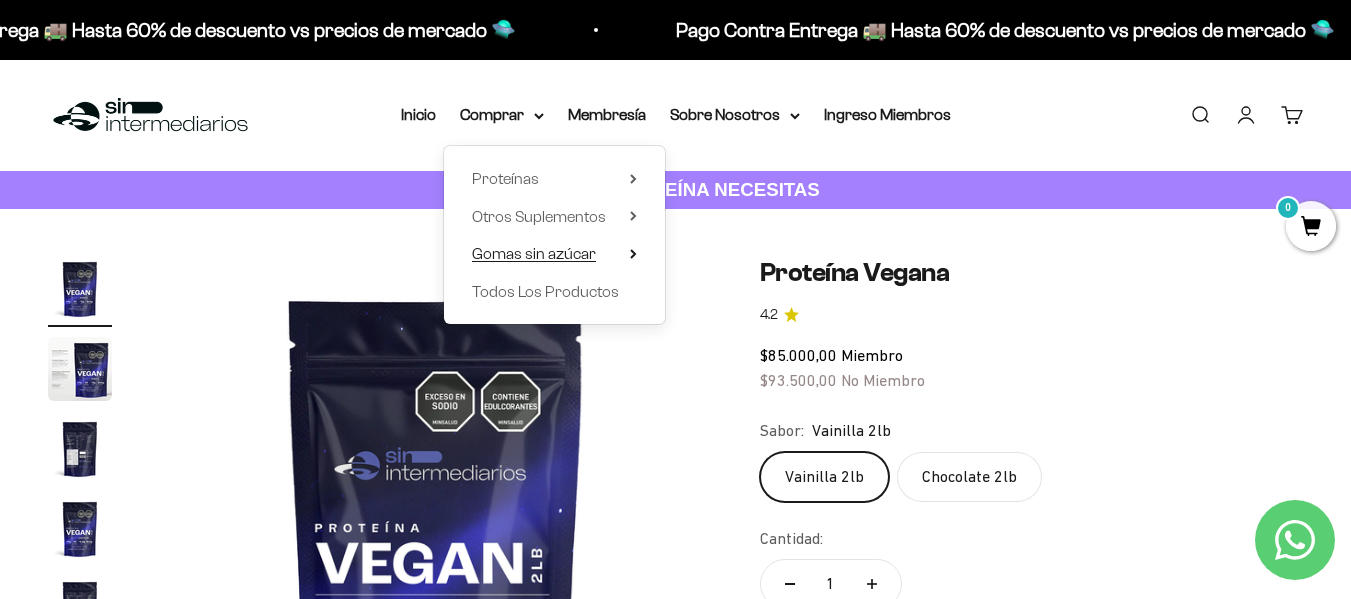 click on "Gomas sin azúcar" at bounding box center [534, 253] 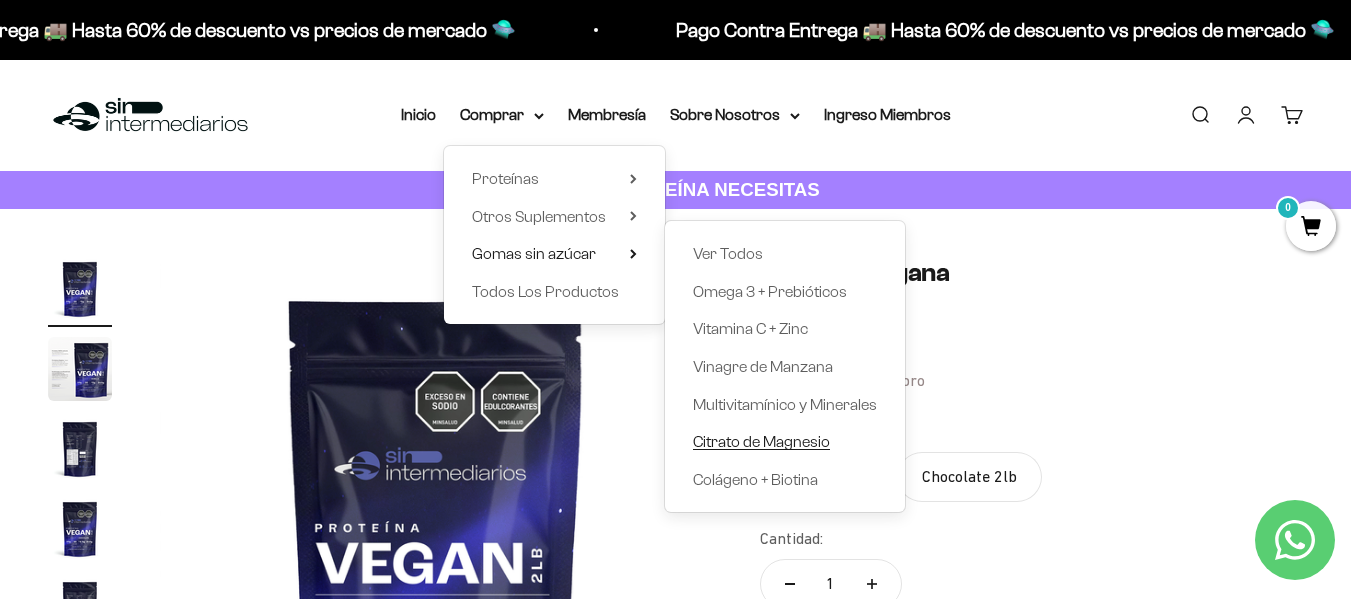 click on "Citrato de Magnesio" at bounding box center (761, 441) 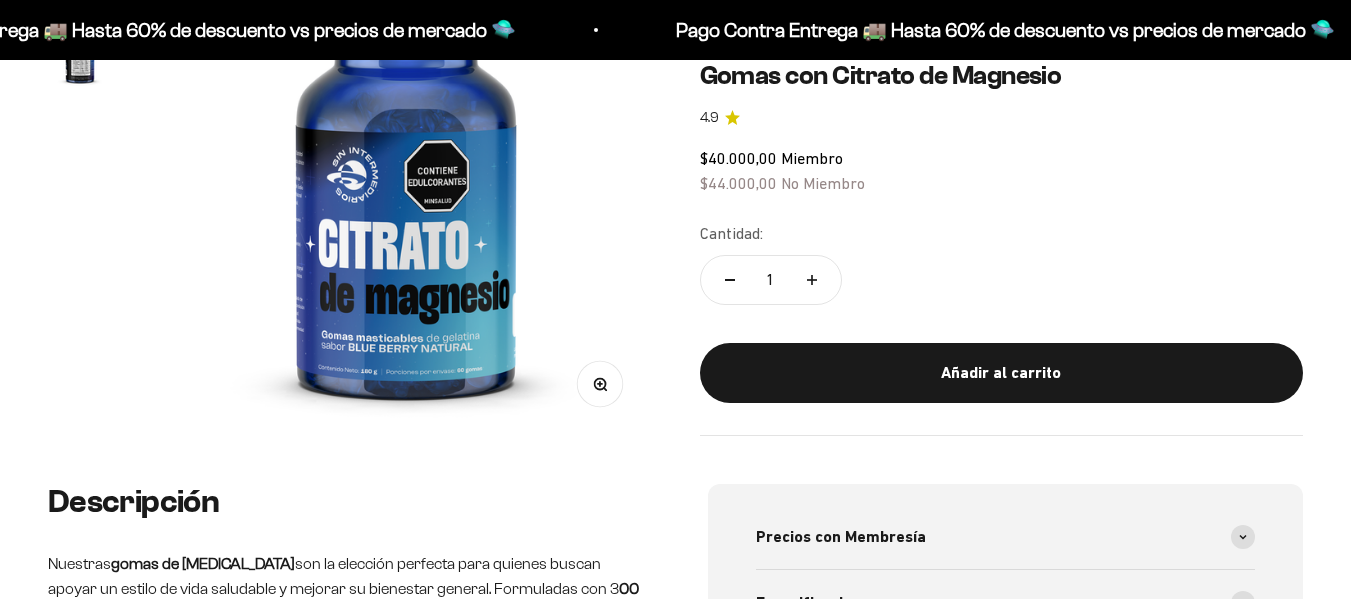 scroll, scrollTop: 100, scrollLeft: 0, axis: vertical 